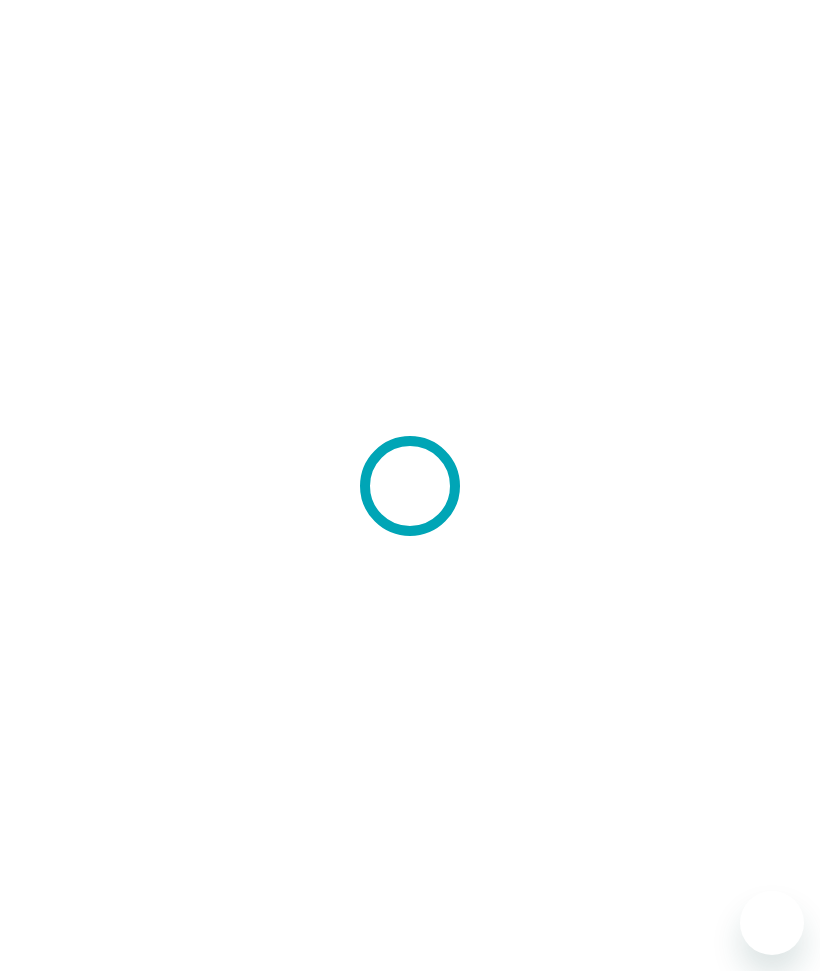 scroll, scrollTop: 0, scrollLeft: 0, axis: both 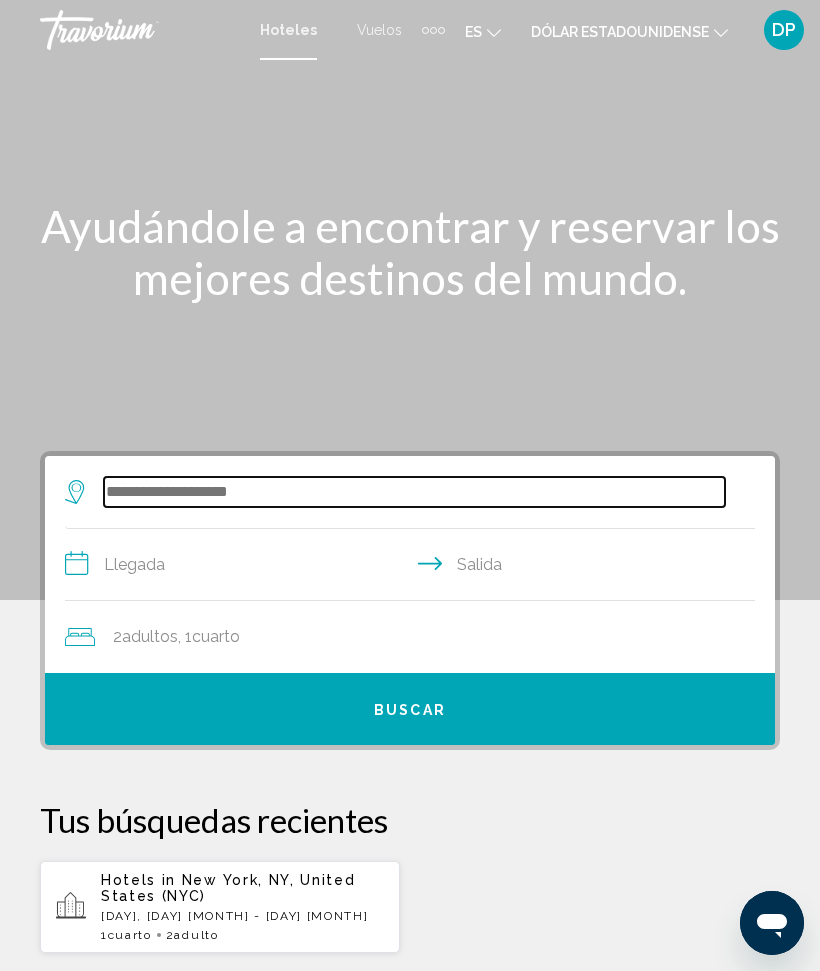 click at bounding box center [414, 492] 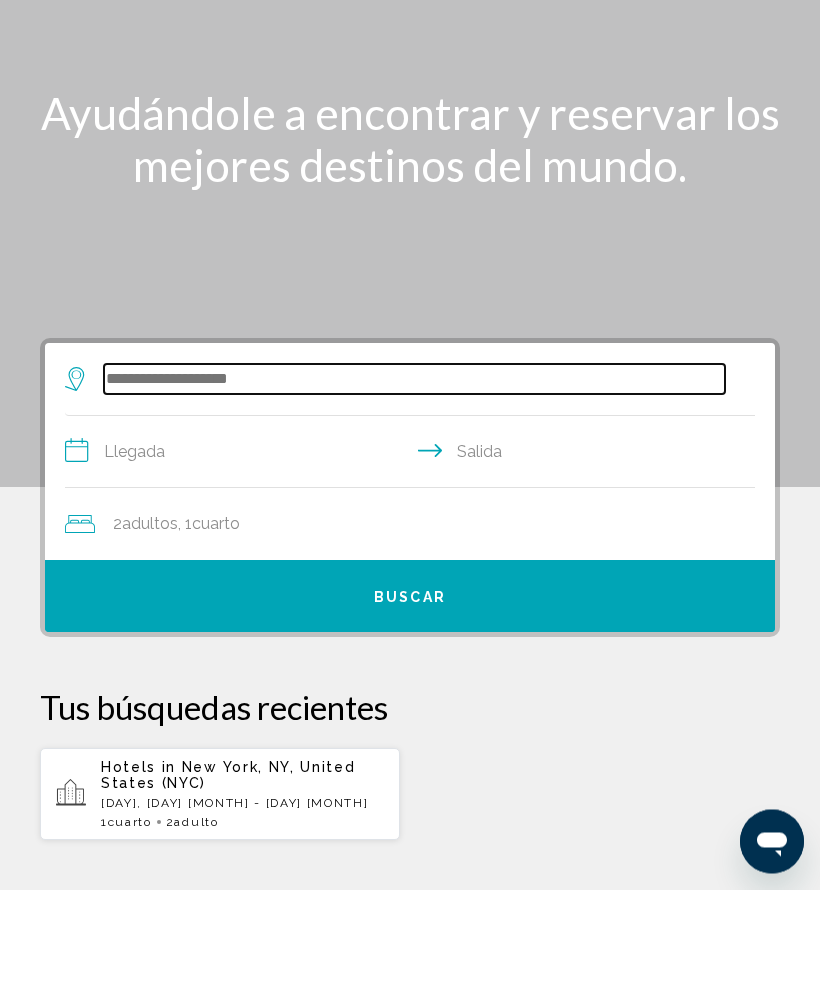scroll, scrollTop: 99, scrollLeft: 0, axis: vertical 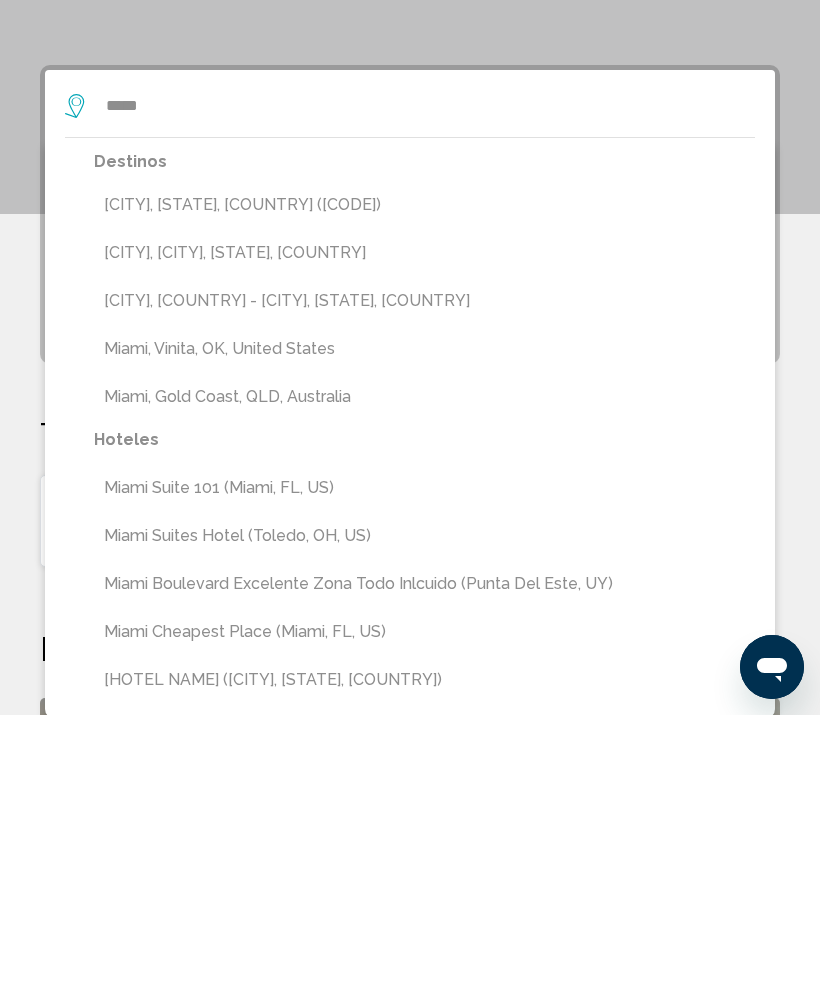 click on "[CITY], [STATE], [COUNTRY] ([CODE])" at bounding box center (424, 492) 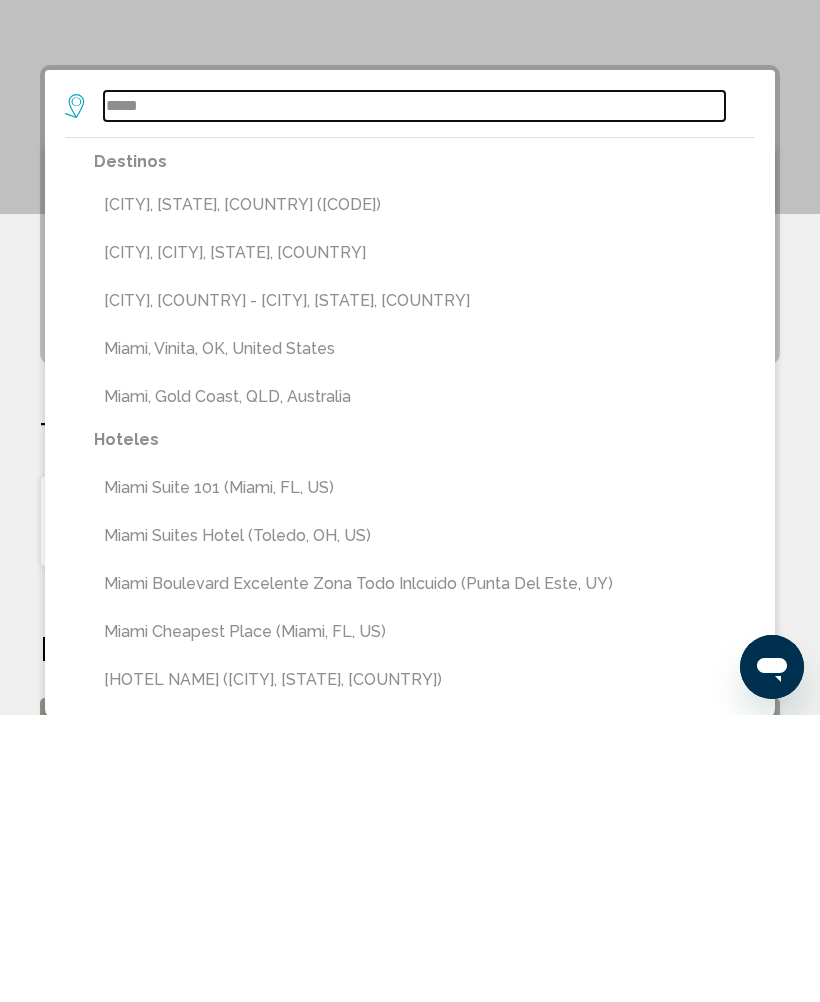 type on "**********" 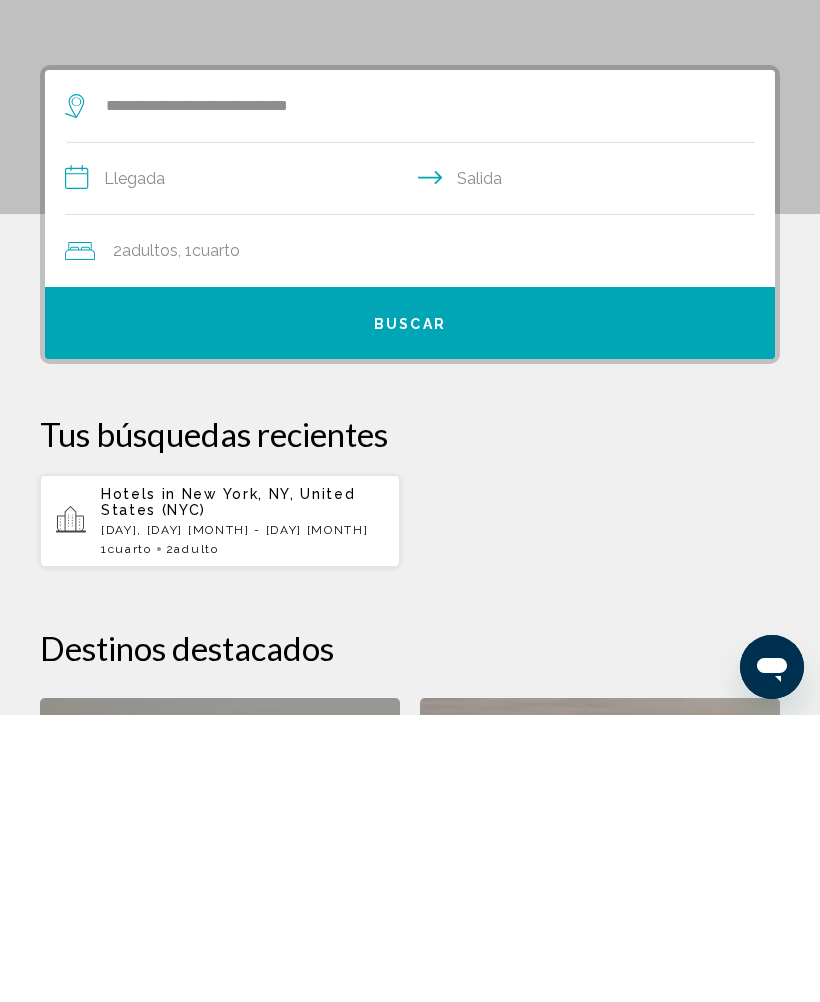 click on "**********" at bounding box center [414, 468] 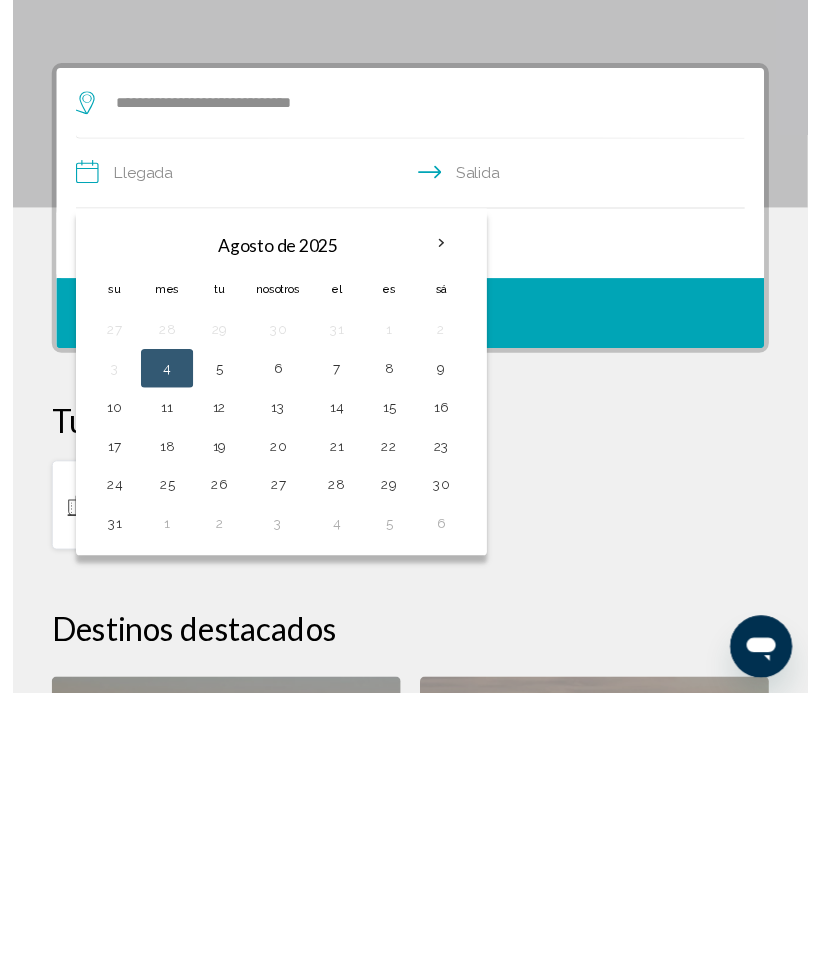 scroll, scrollTop: 386, scrollLeft: 0, axis: vertical 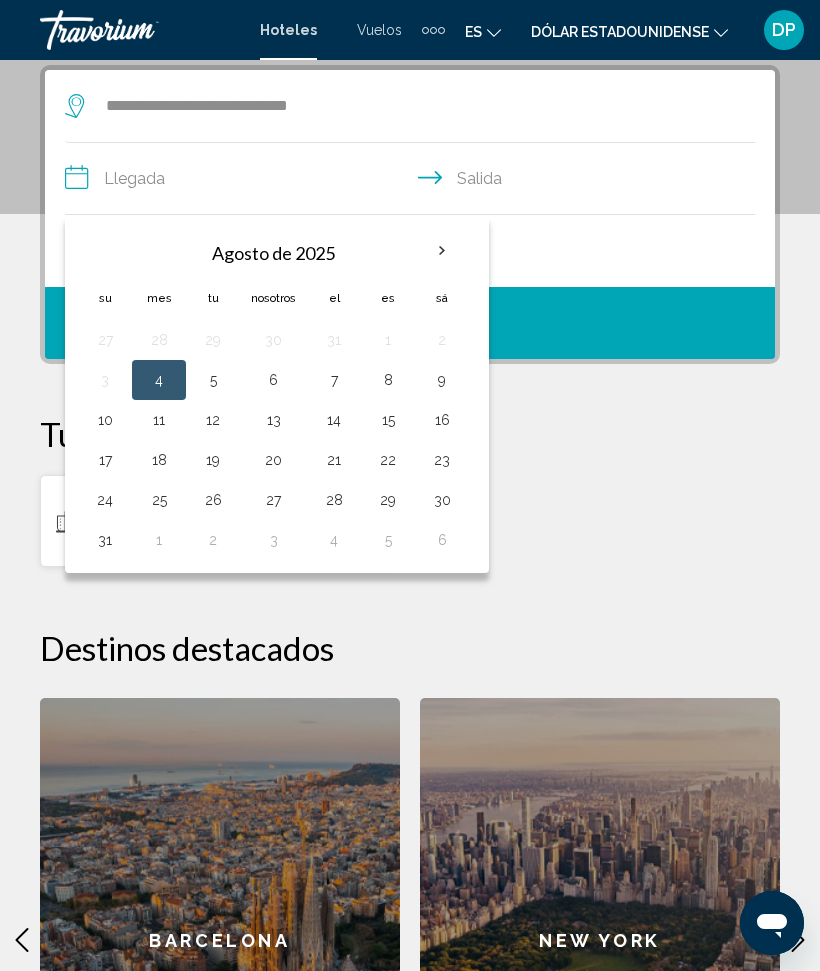 click on "8" at bounding box center [388, 380] 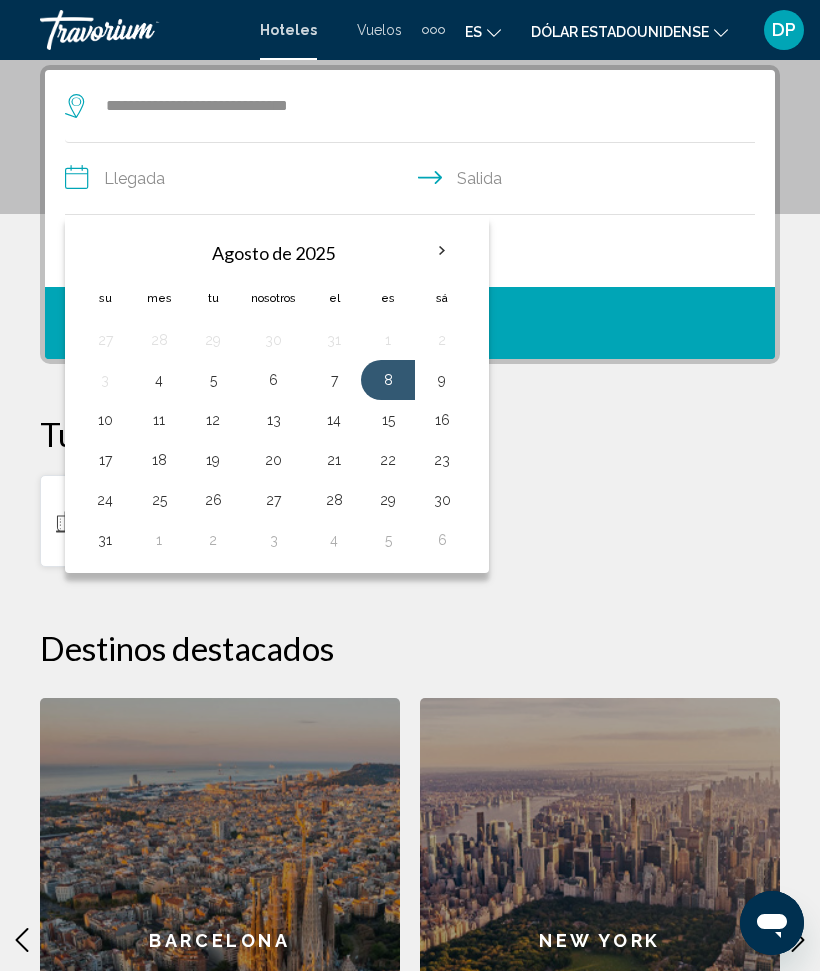 click on "11" at bounding box center [159, 420] 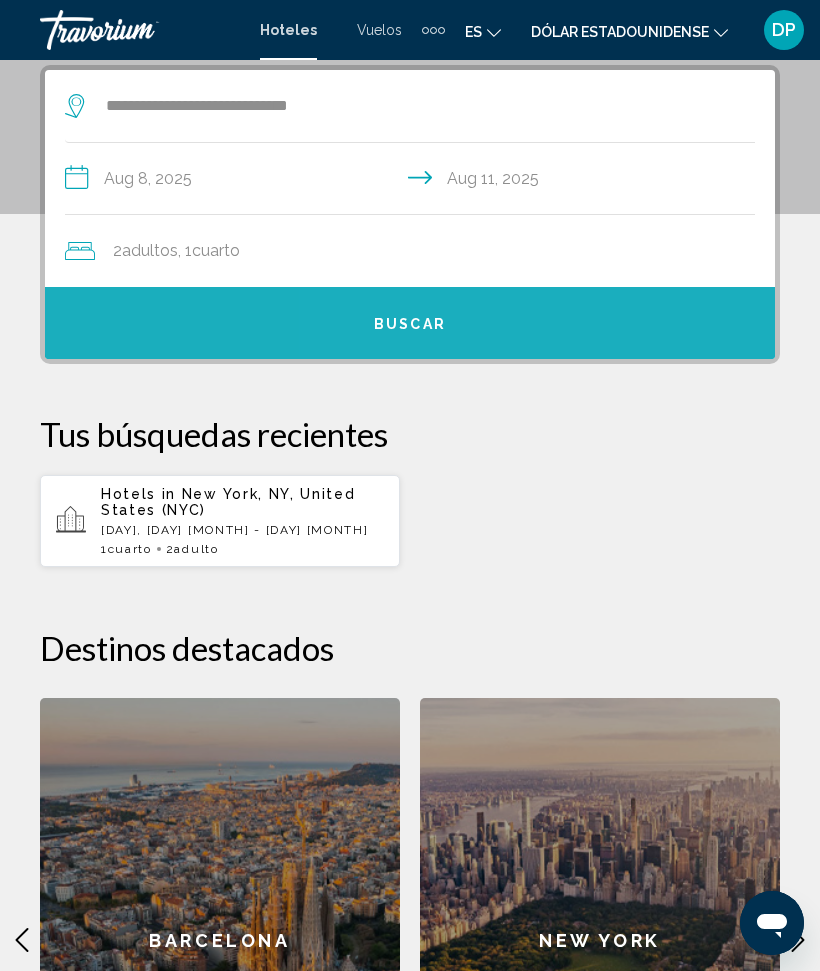 click on "Buscar" at bounding box center [410, 323] 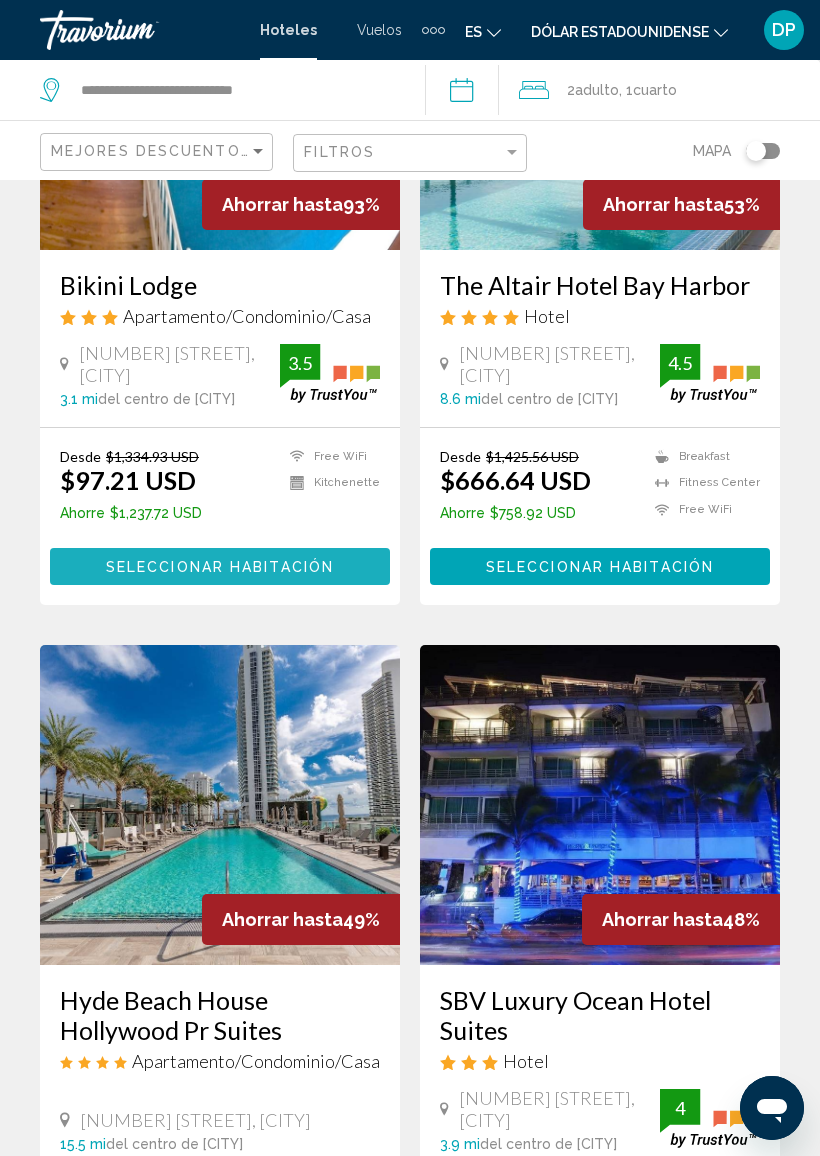 scroll, scrollTop: 354, scrollLeft: 0, axis: vertical 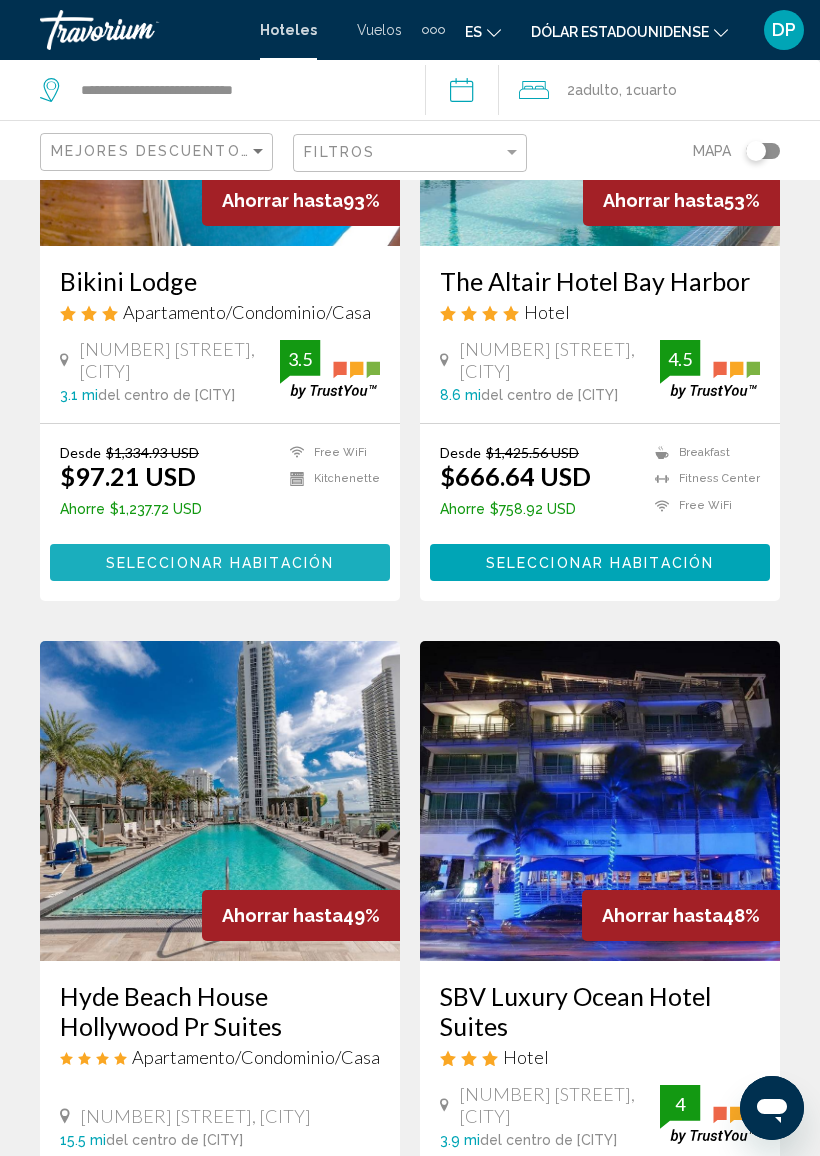 click on "Seleccionar habitación" at bounding box center (220, 563) 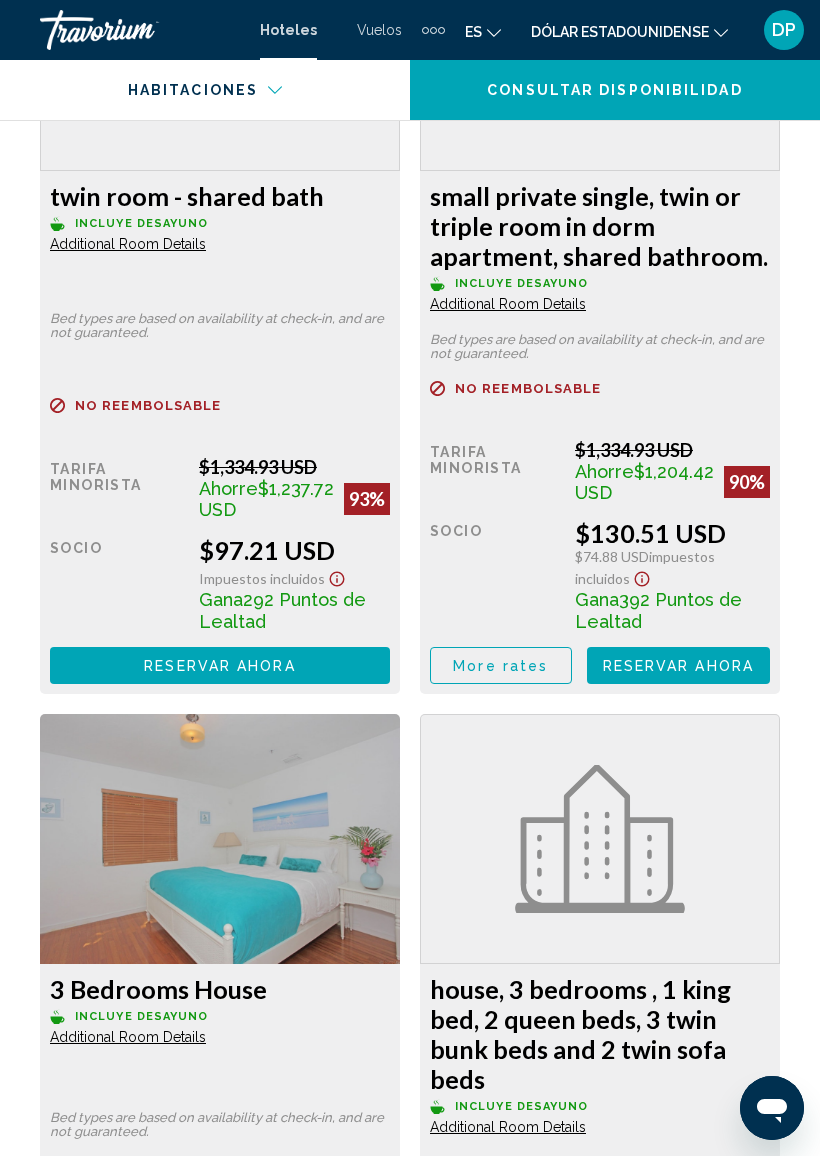 scroll, scrollTop: 3642, scrollLeft: 0, axis: vertical 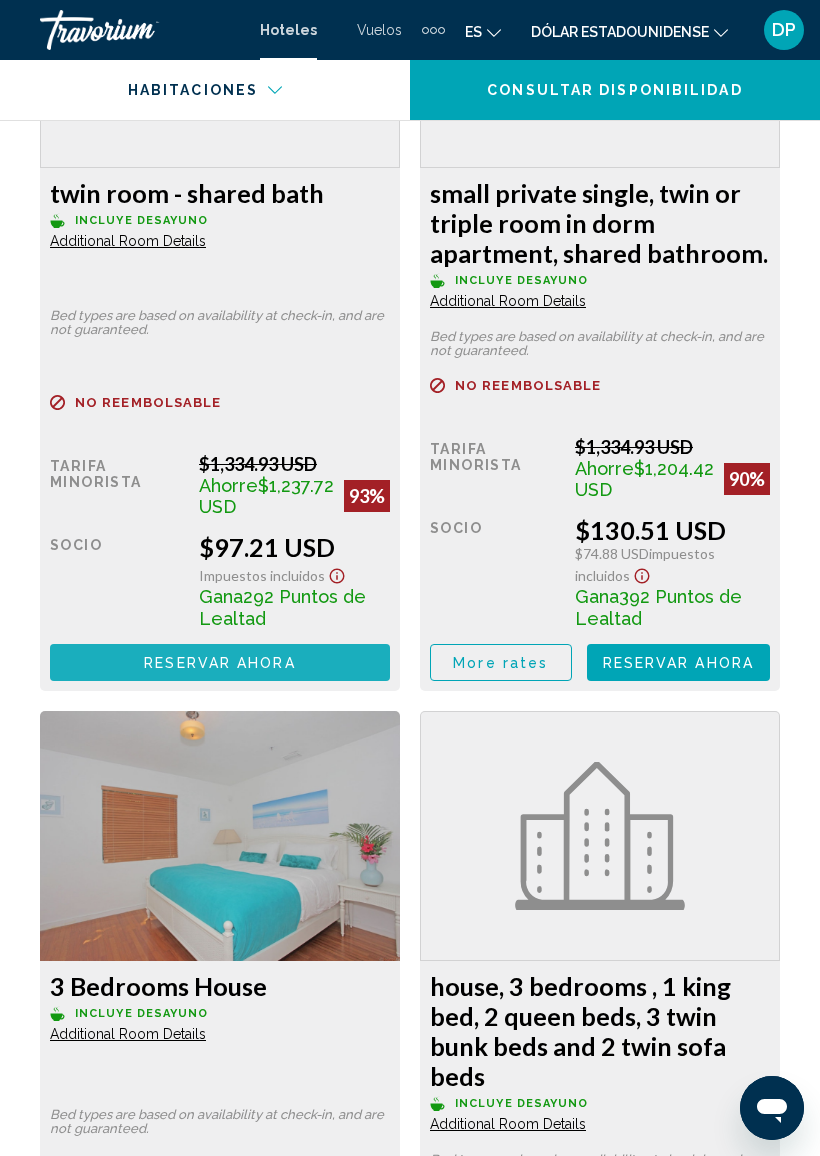 click on "Reservar ahora" at bounding box center (219, 663) 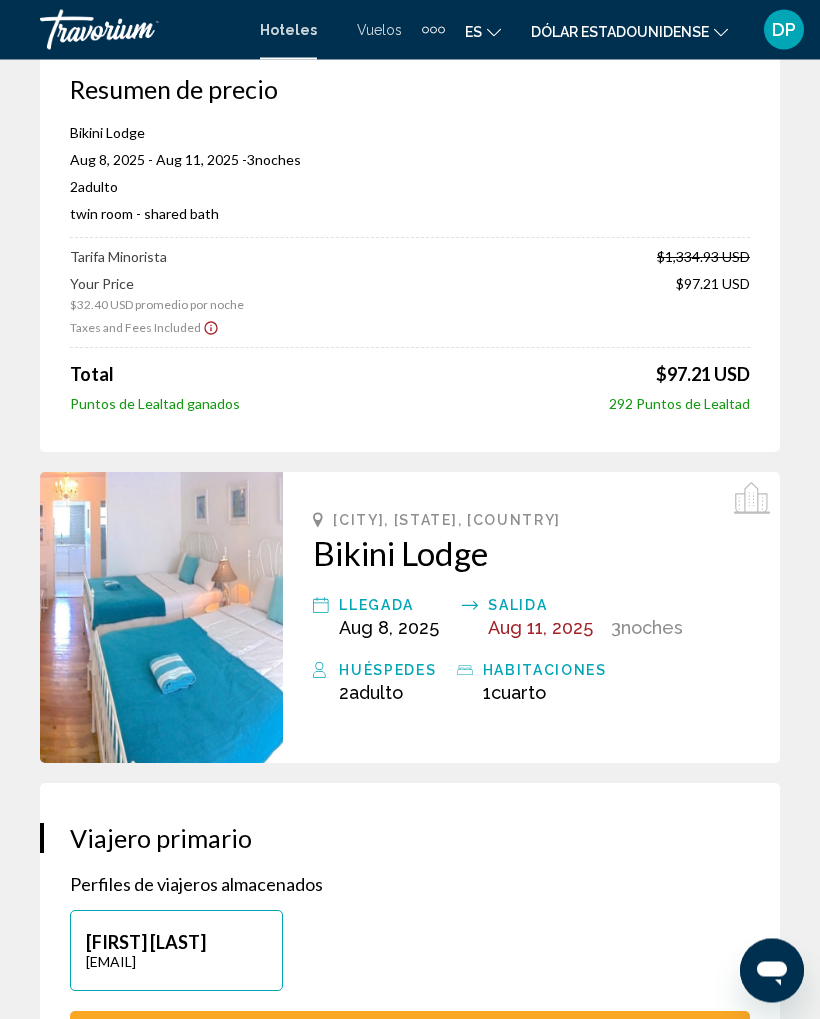 scroll, scrollTop: 0, scrollLeft: 0, axis: both 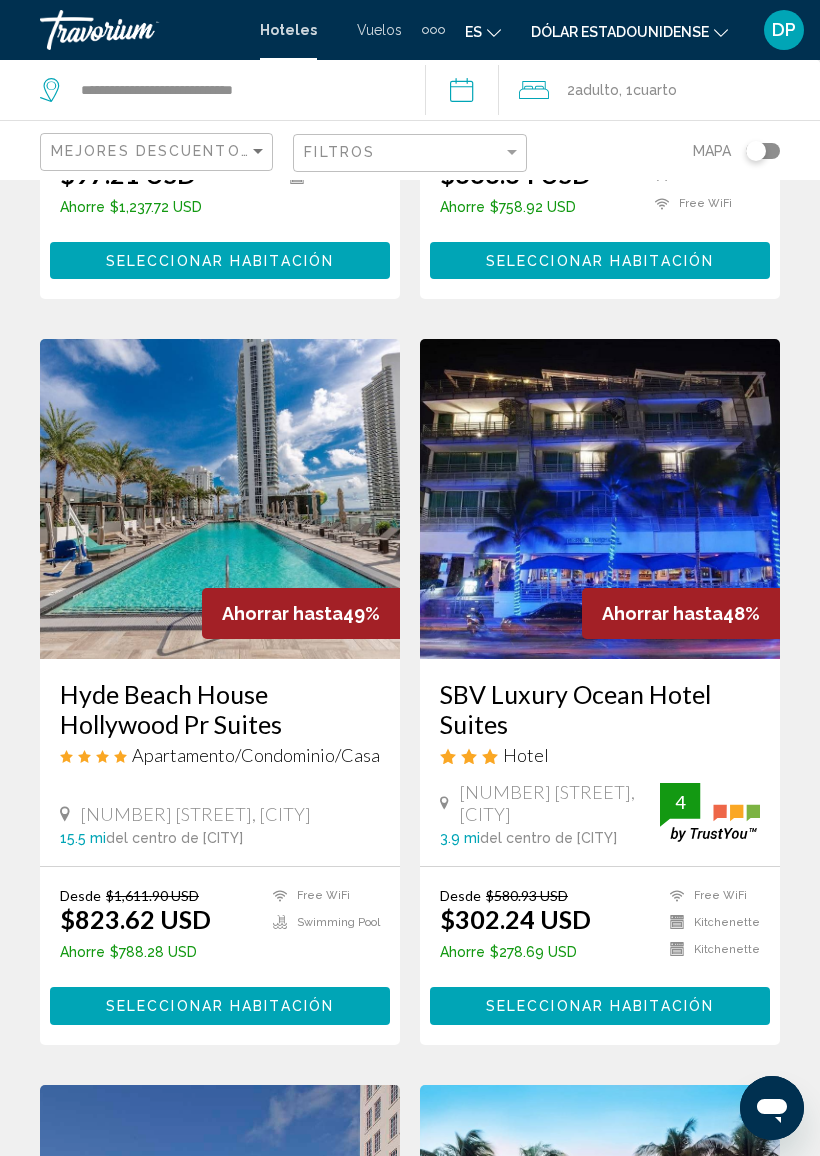 click on "Seleccionar habitación" at bounding box center [220, 1007] 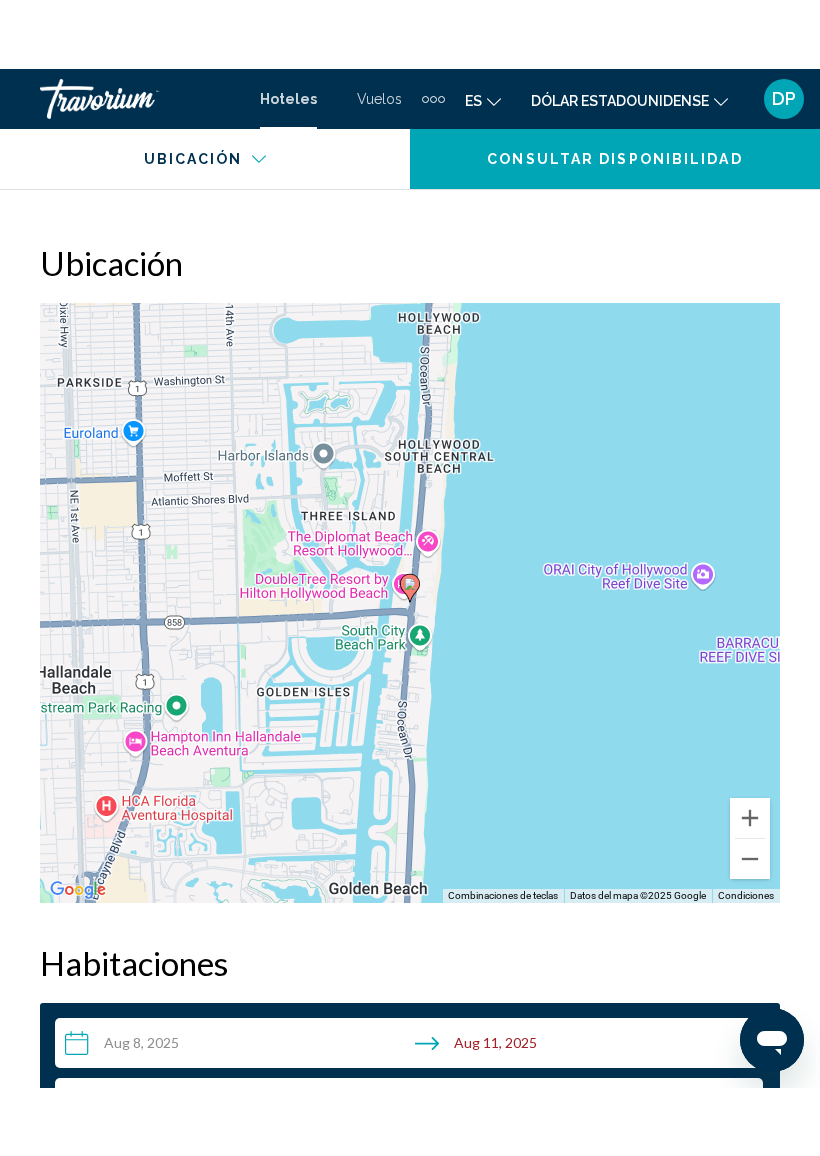 scroll, scrollTop: 2454, scrollLeft: 0, axis: vertical 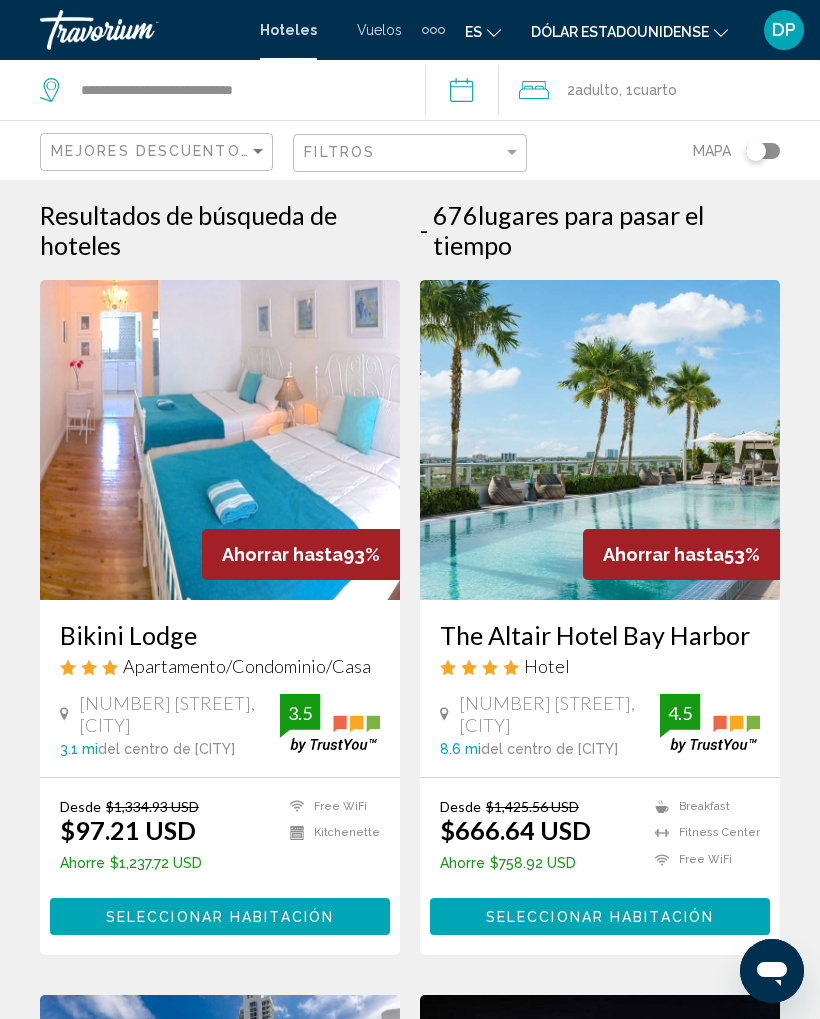 click on "Hoteles" at bounding box center [288, 30] 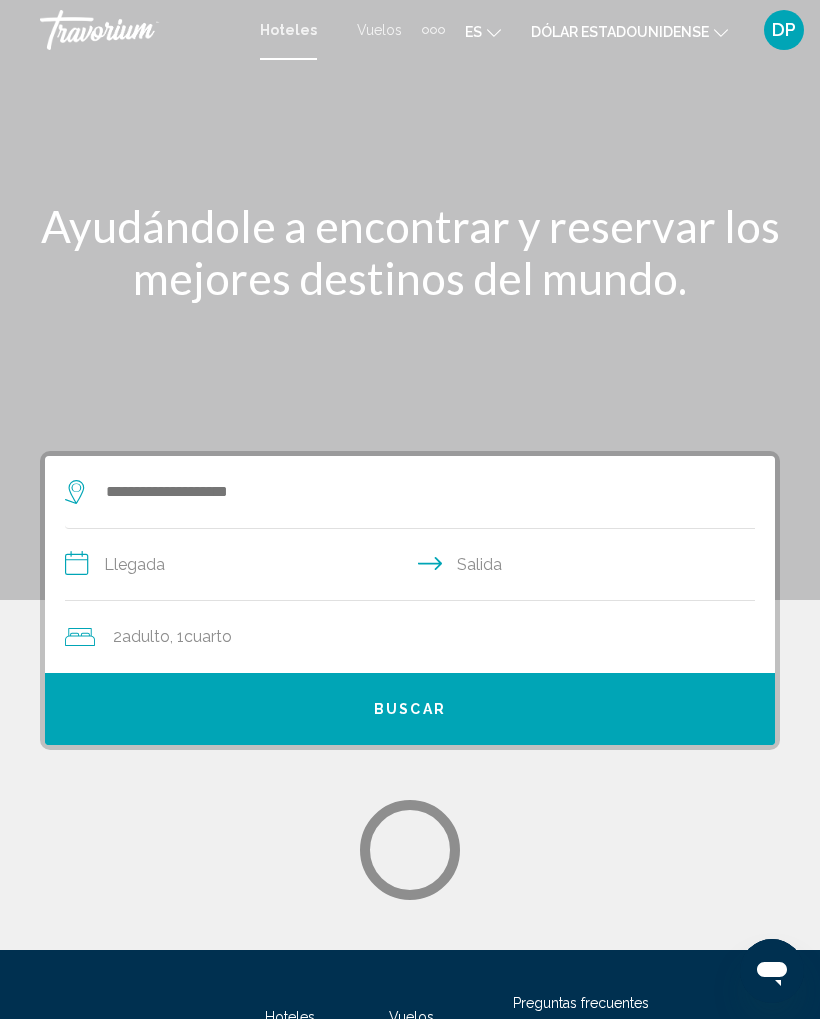 click on "Vuelos" at bounding box center (379, 30) 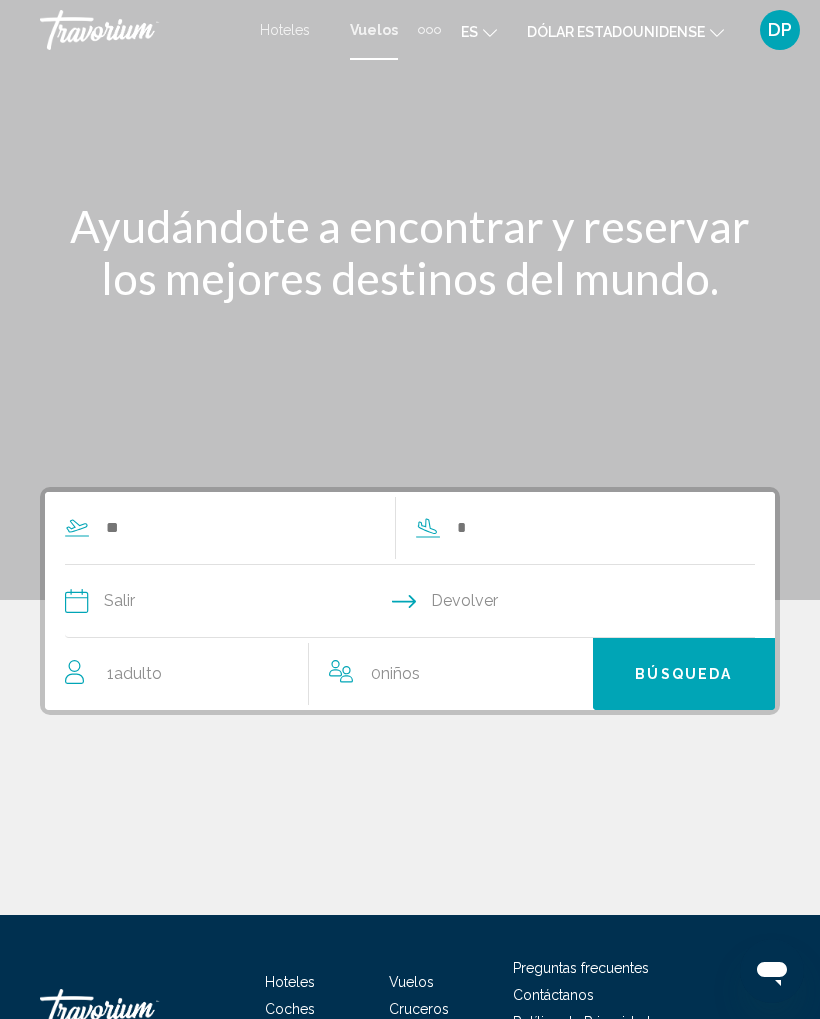 click on "Hoteles" at bounding box center (285, 30) 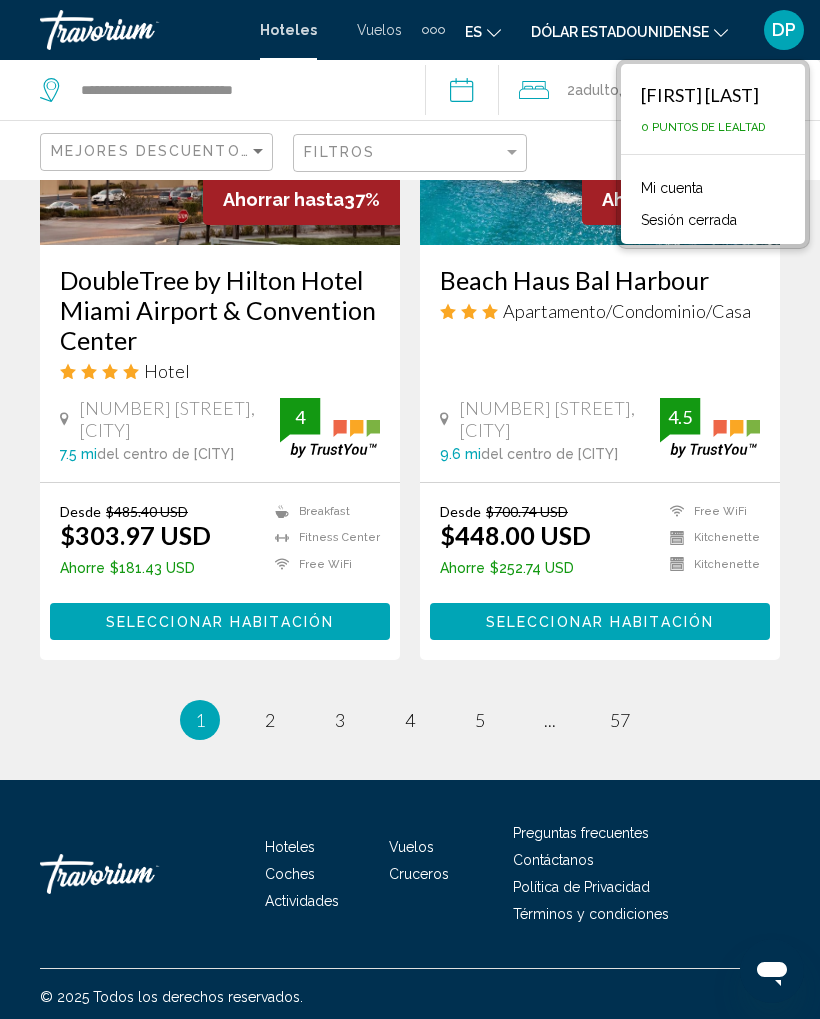 scroll, scrollTop: 4057, scrollLeft: 0, axis: vertical 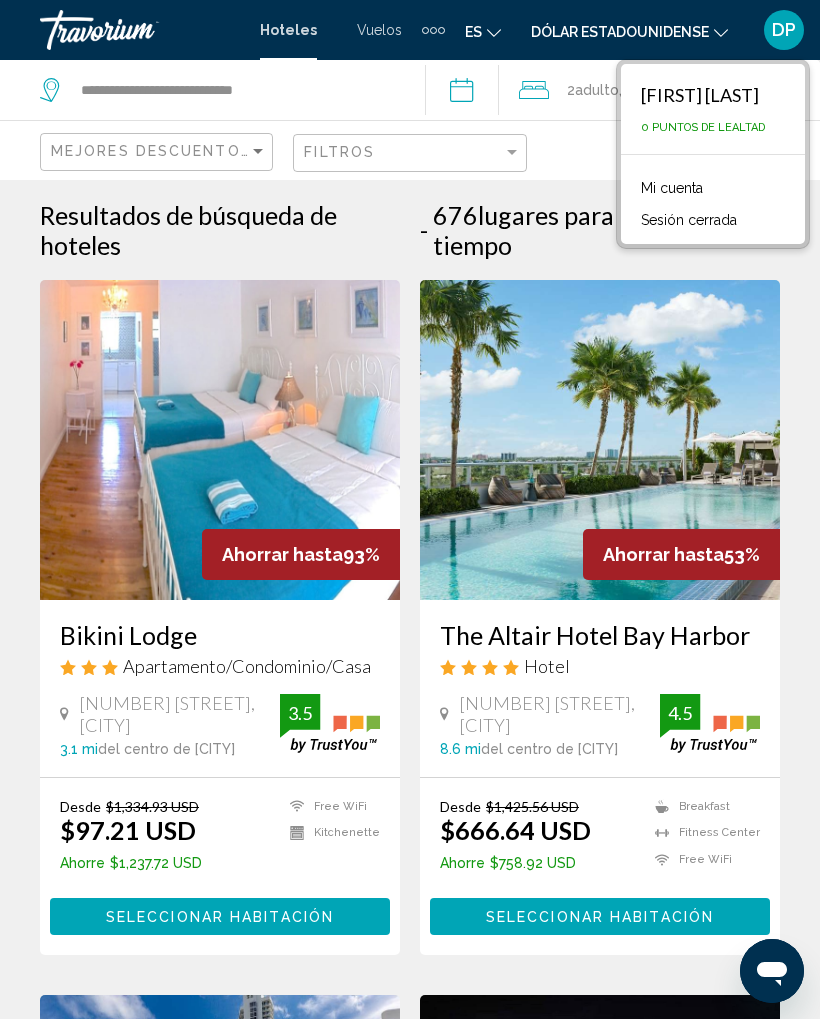 click on "Mi cuenta" at bounding box center [672, 188] 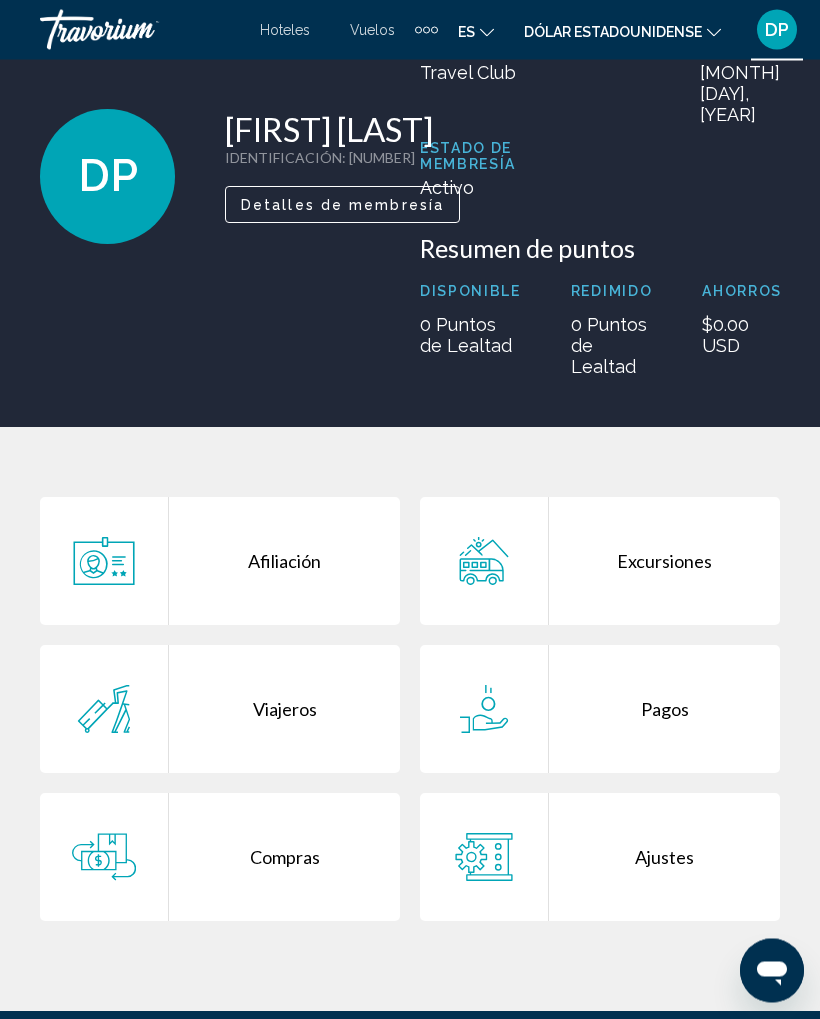 scroll, scrollTop: 0, scrollLeft: 0, axis: both 